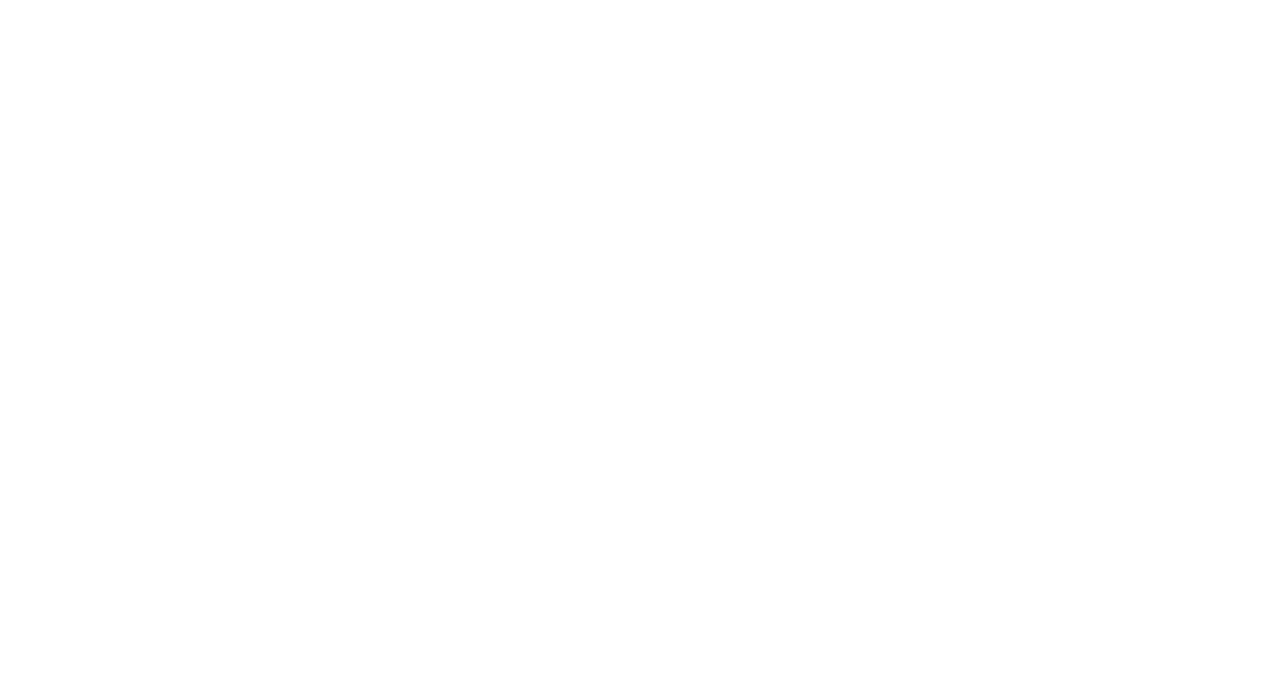 scroll, scrollTop: 0, scrollLeft: 0, axis: both 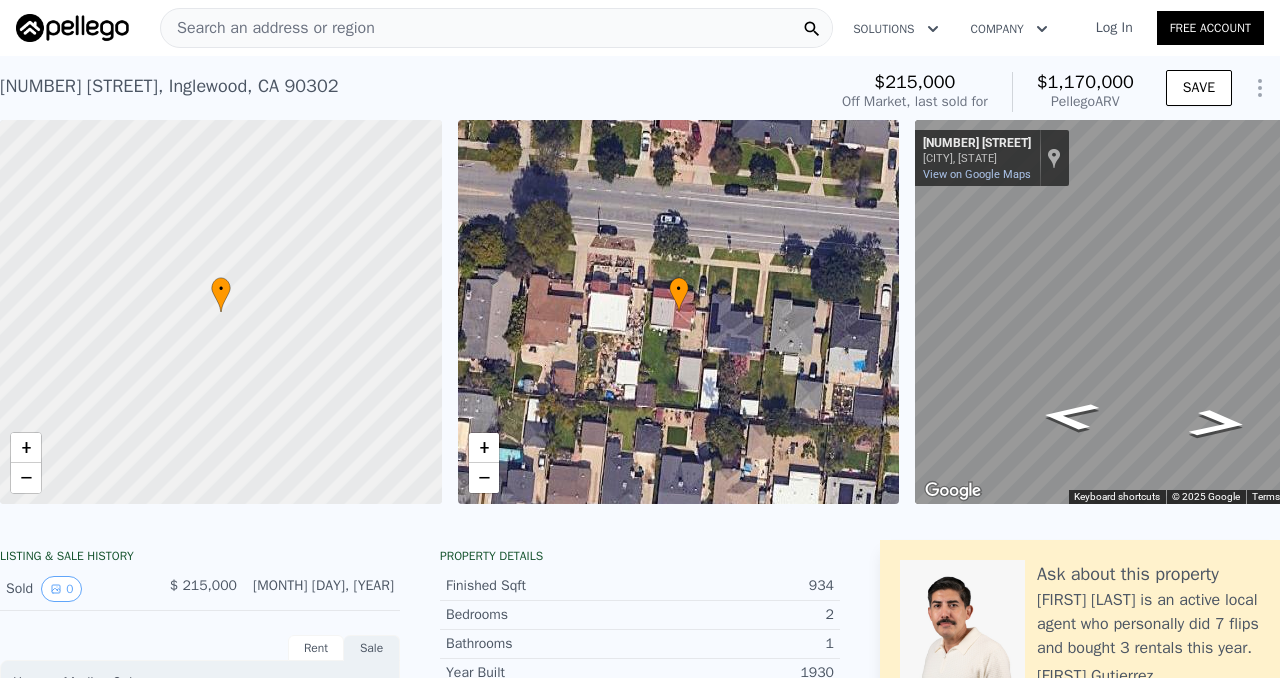 click on "Search an address or region" at bounding box center (496, 28) 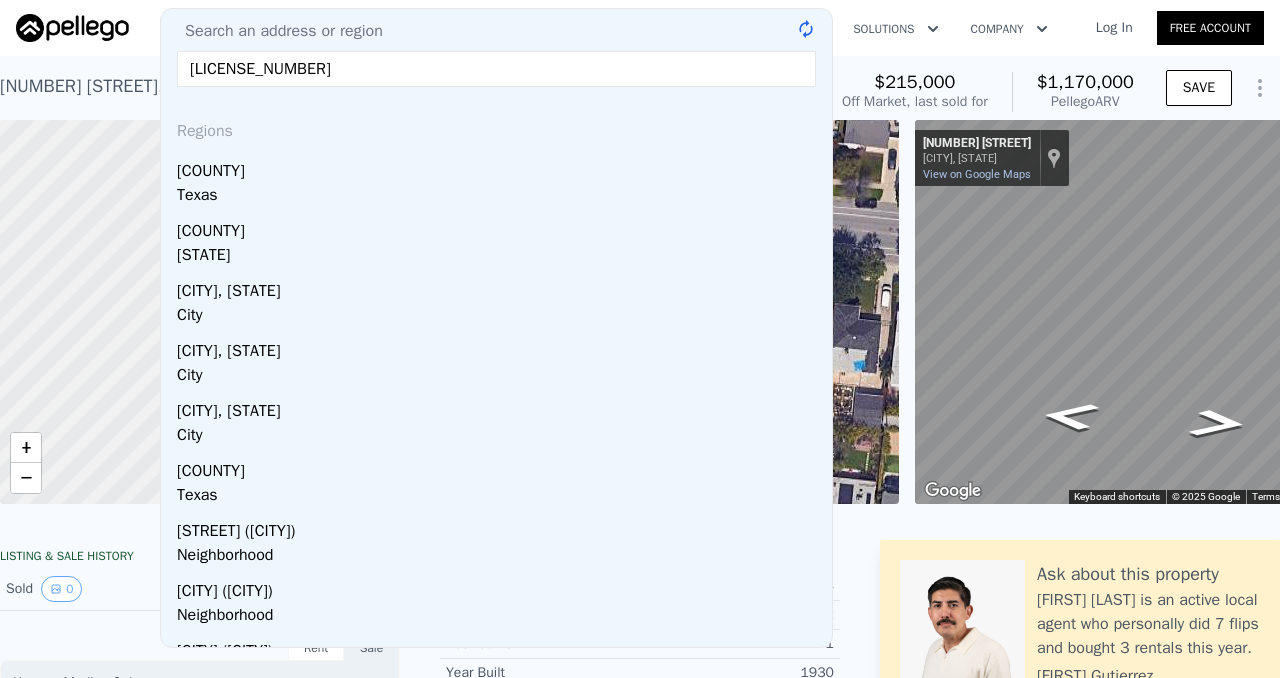 scroll, scrollTop: 0, scrollLeft: 0, axis: both 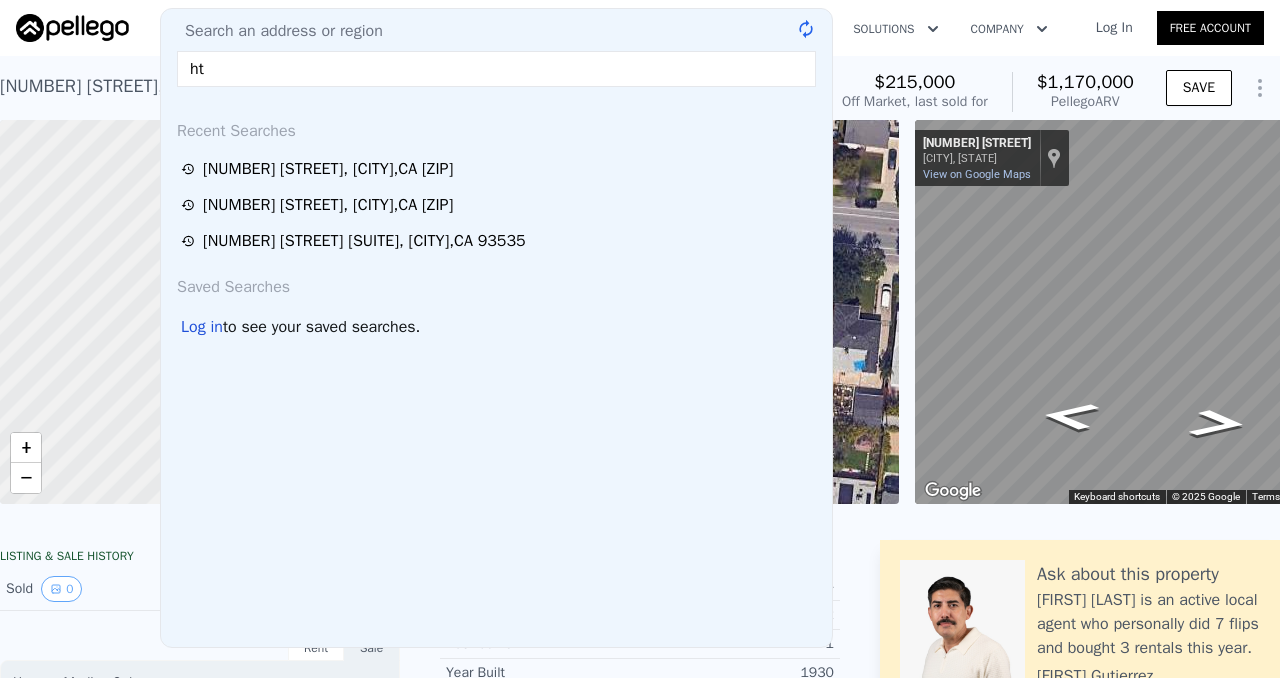 type on "h" 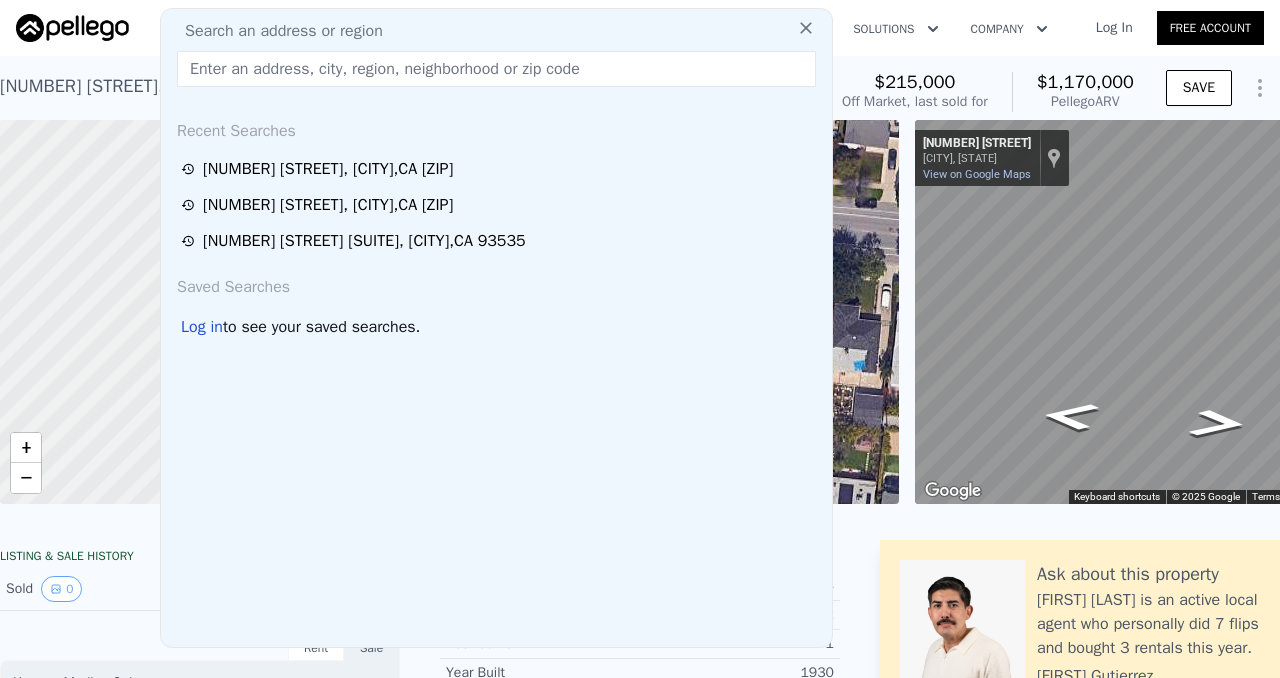 click at bounding box center [496, 69] 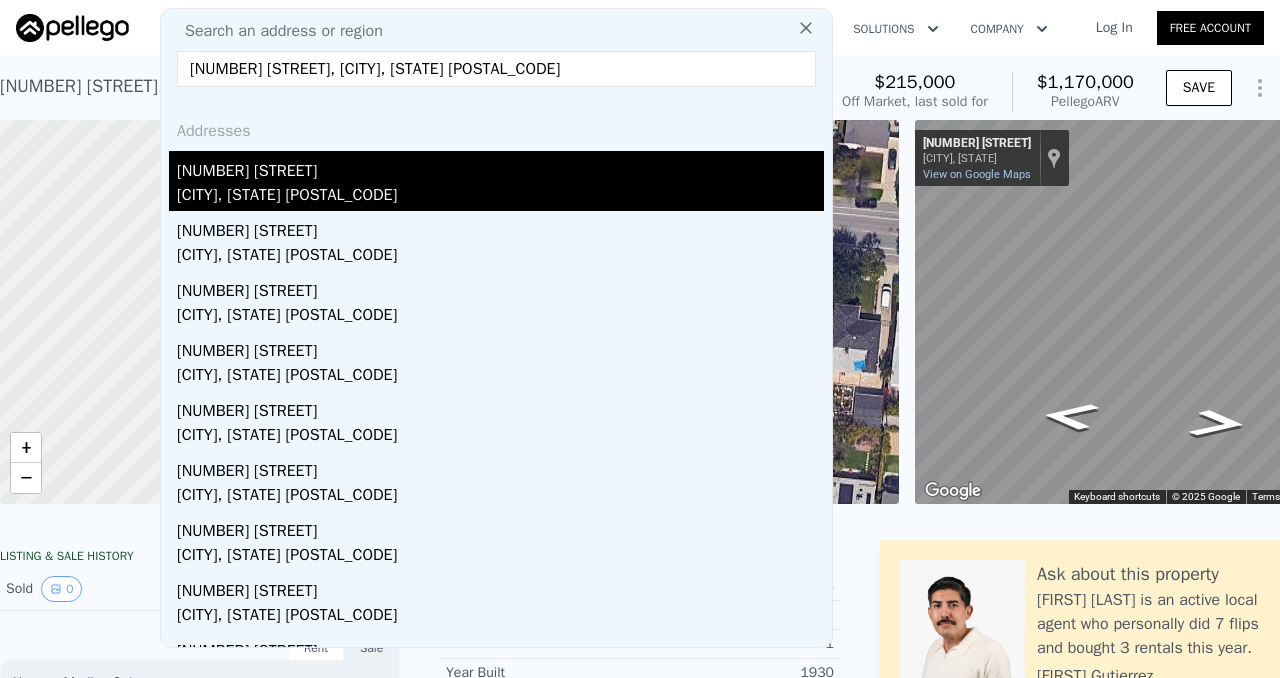 type on "[NUMBER] [STREET], [CITY], [STATE] [POSTAL_CODE]" 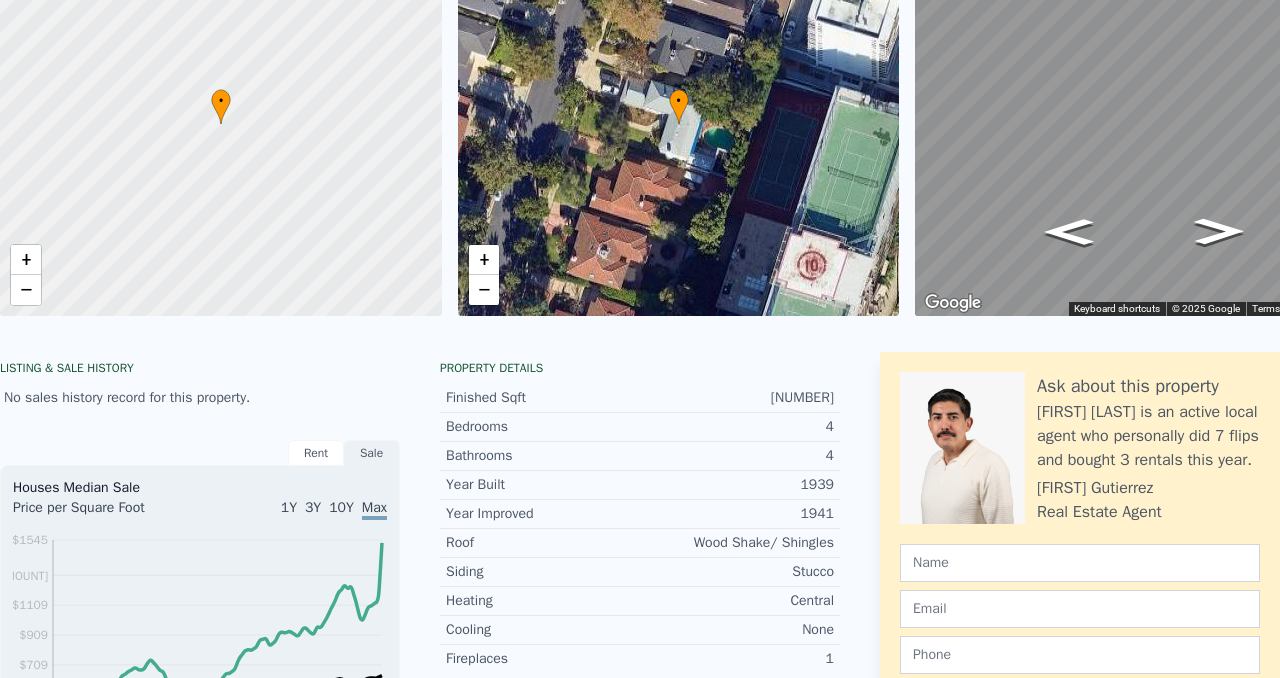 scroll, scrollTop: 0, scrollLeft: 0, axis: both 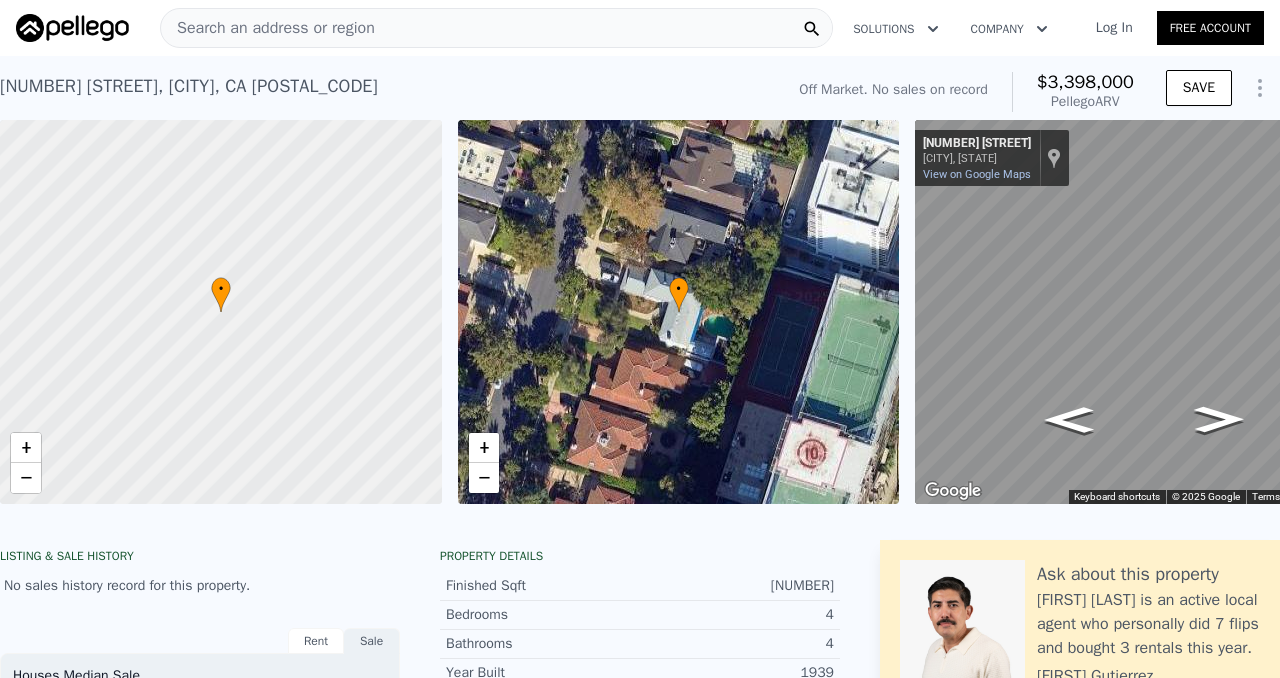 click on "Search an address or region" at bounding box center (268, 28) 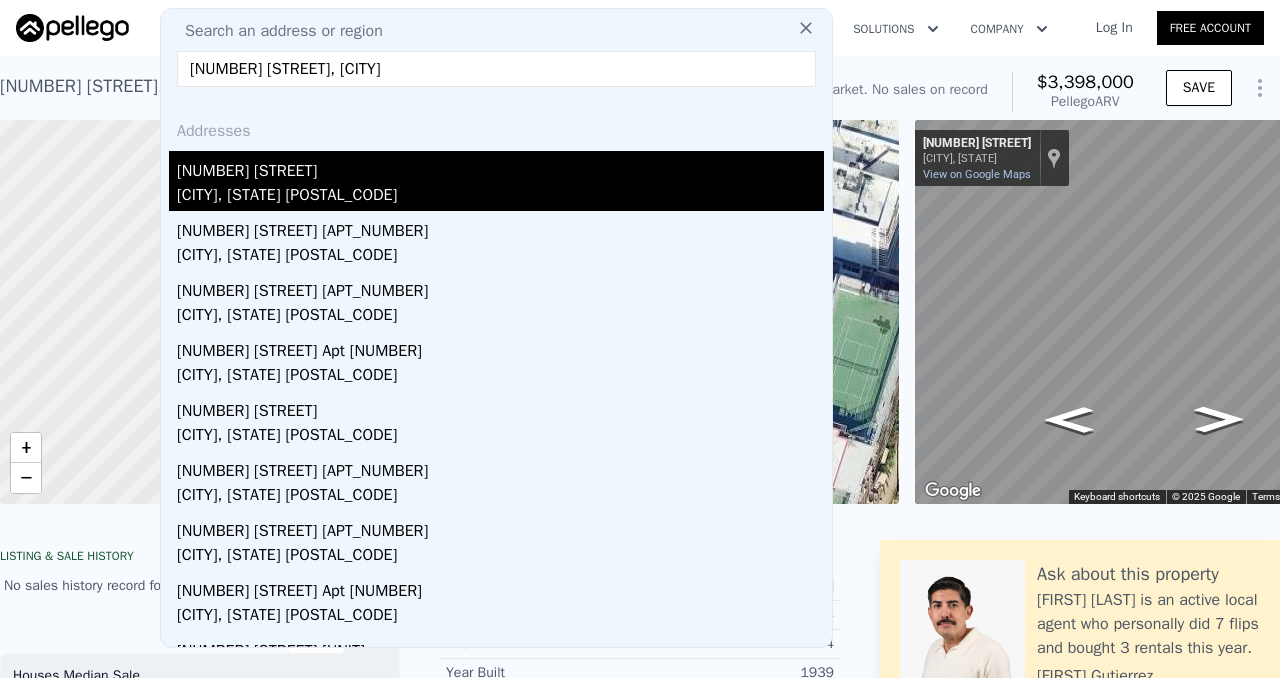 type on "[NUMBER] [STREET], [CITY]" 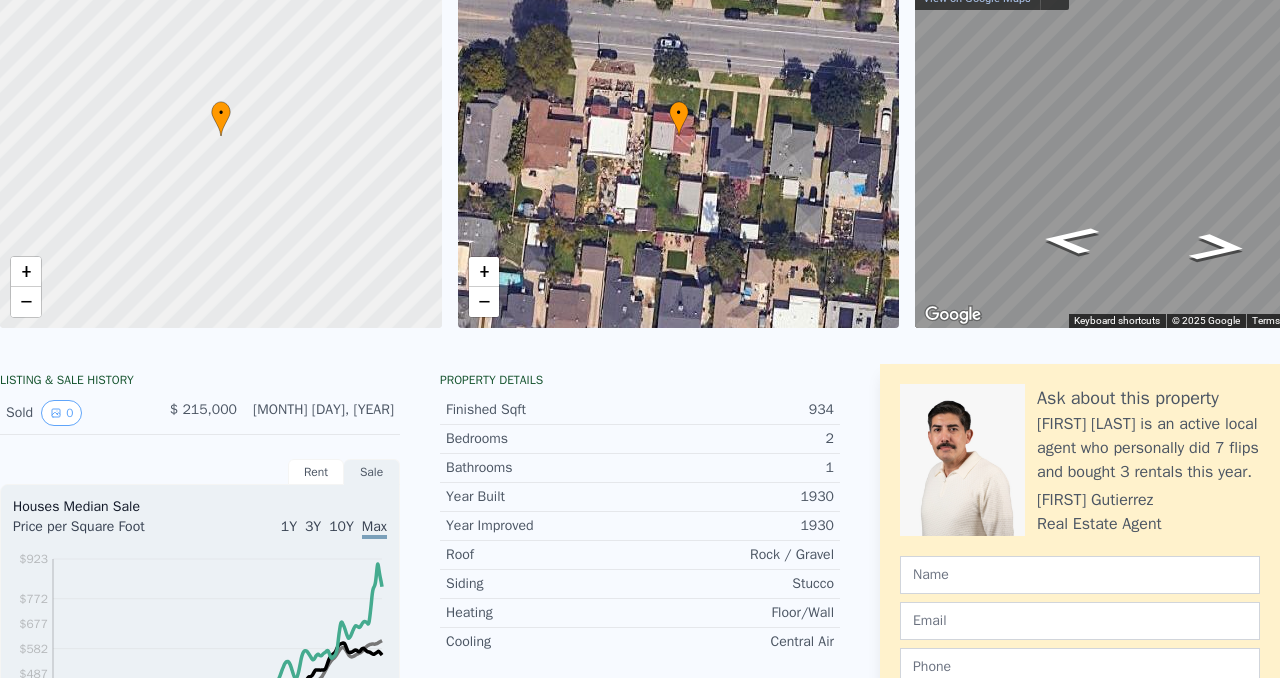 scroll, scrollTop: 0, scrollLeft: 0, axis: both 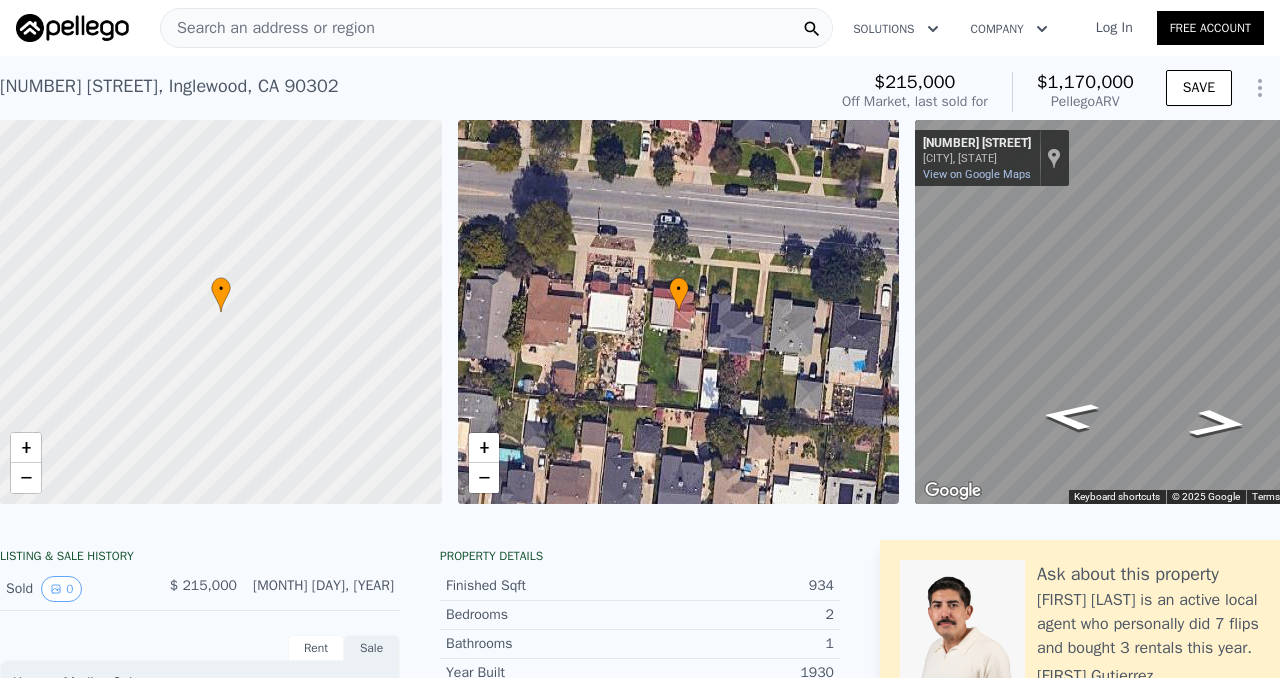 click on "Search an address or region" at bounding box center [268, 28] 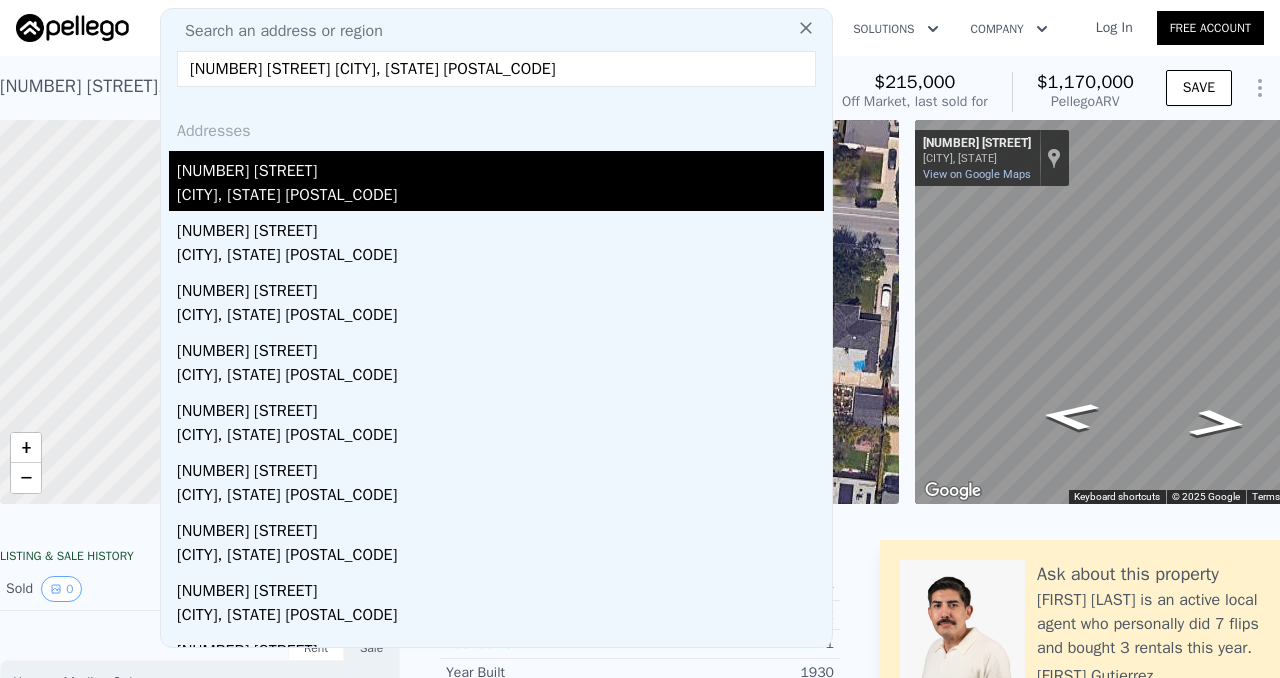 type on "[NUMBER] [STREET] [CITY], [STATE] [POSTAL_CODE]" 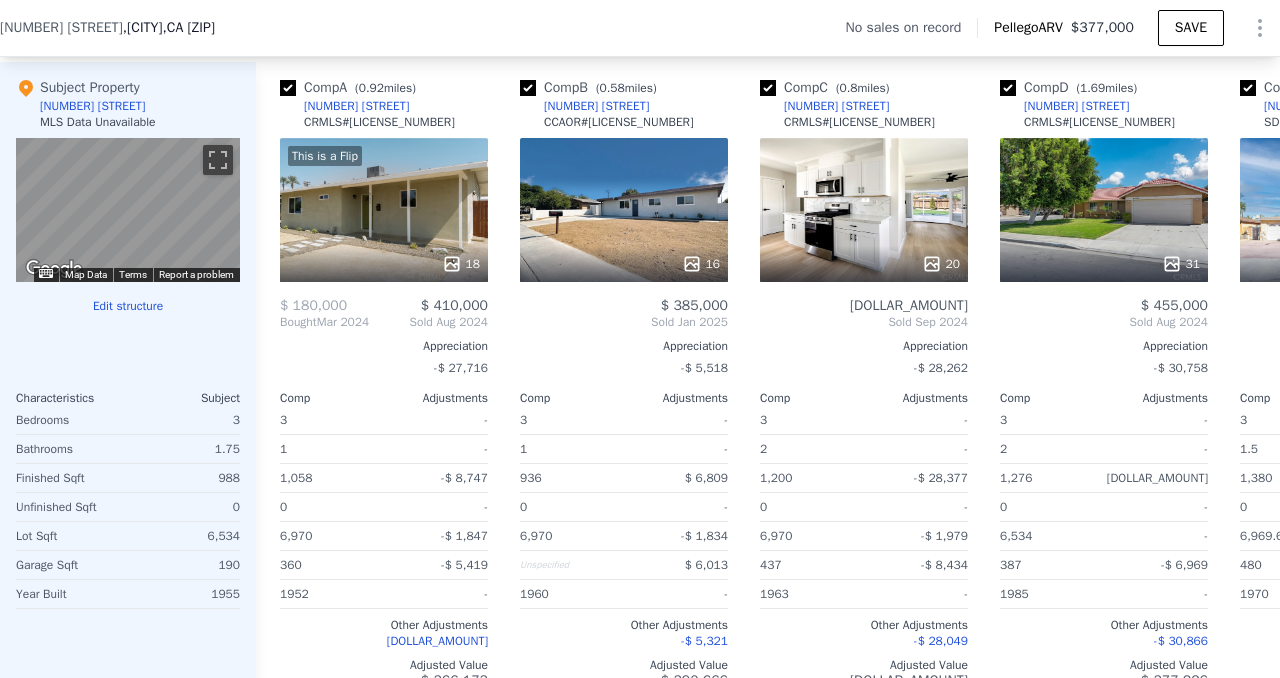 scroll, scrollTop: 1849, scrollLeft: 0, axis: vertical 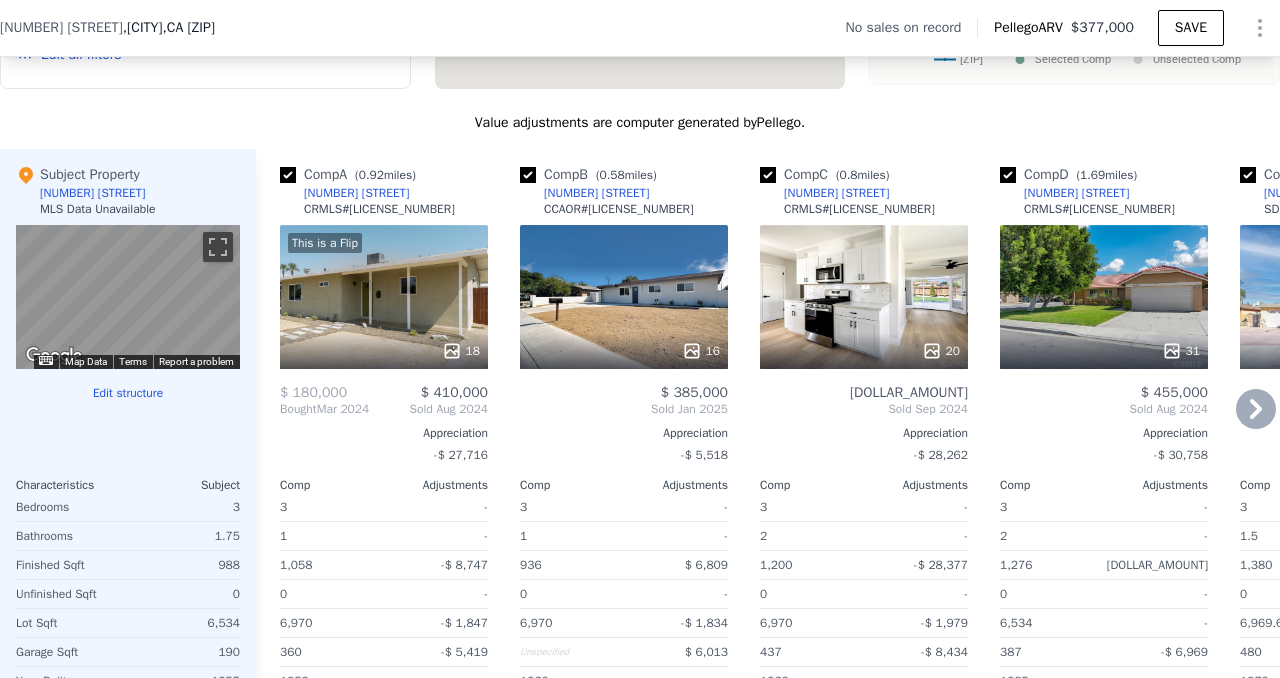 click at bounding box center (288, 175) 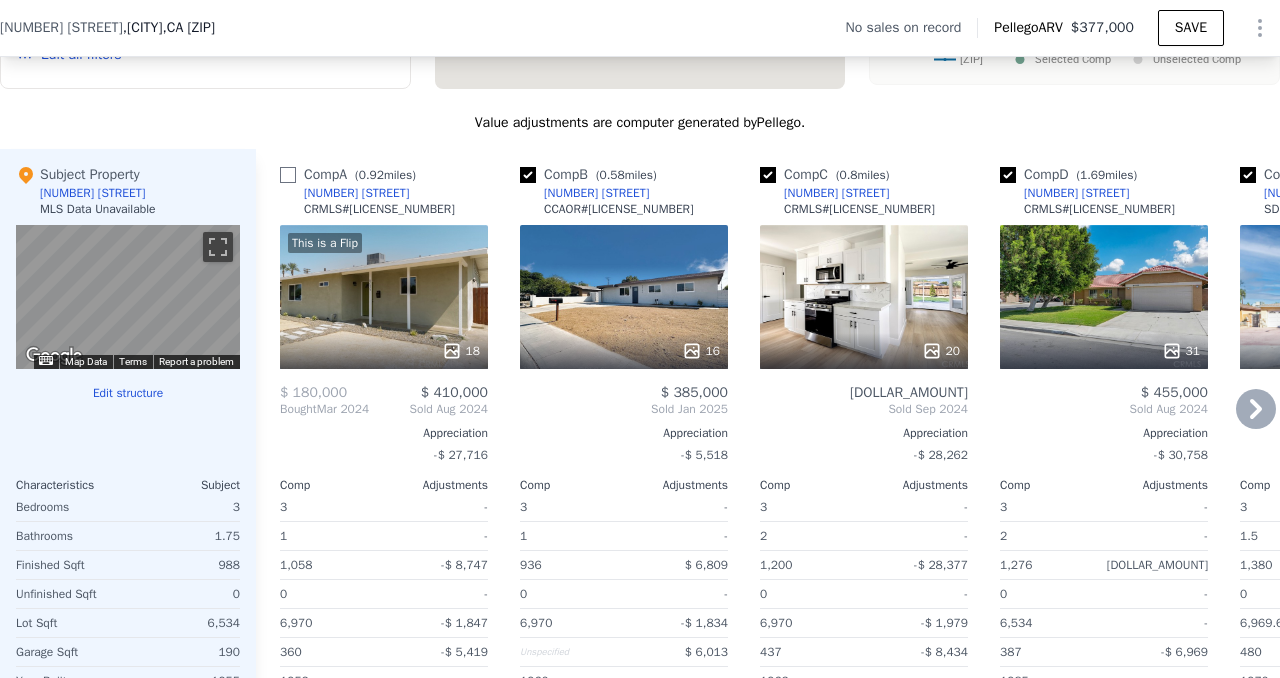 checkbox on "false" 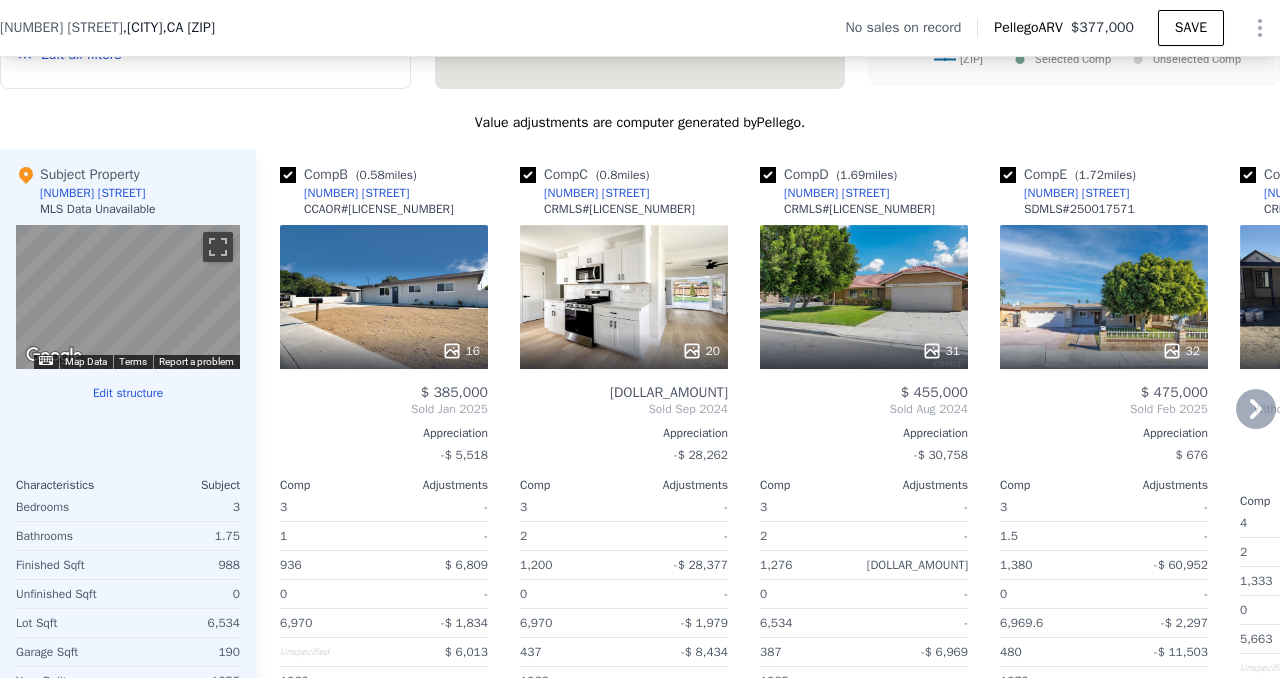 click at bounding box center (288, 175) 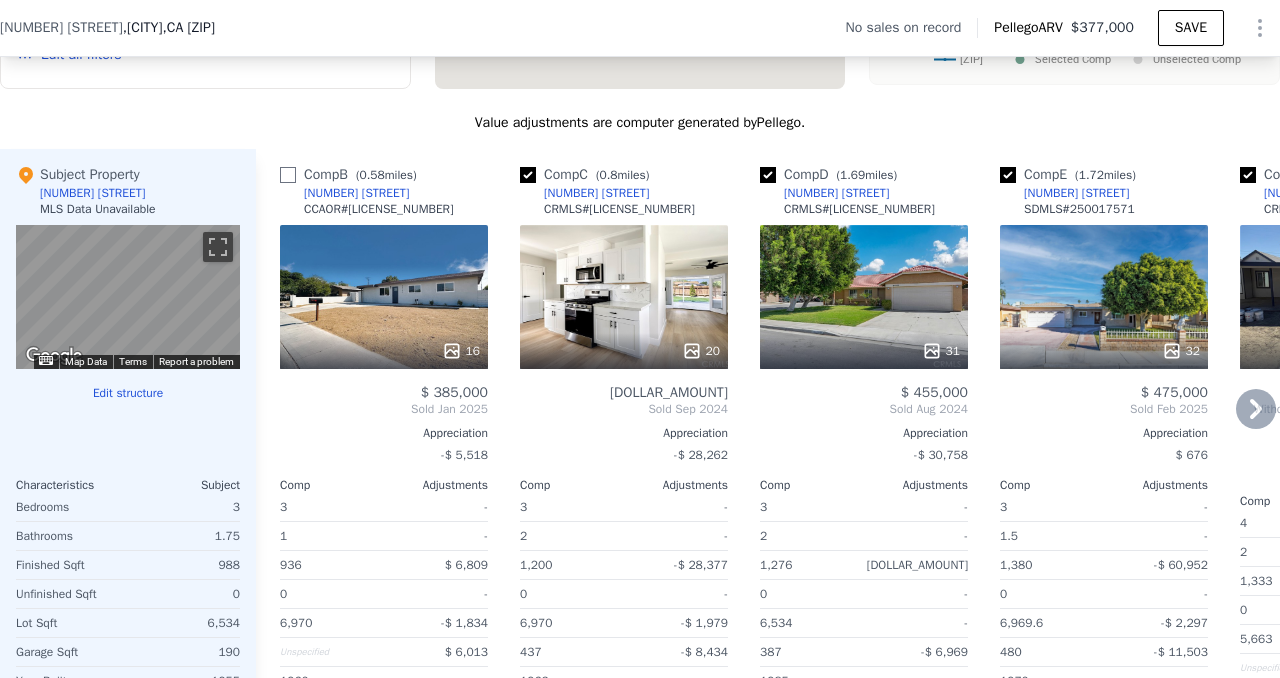 checkbox on "false" 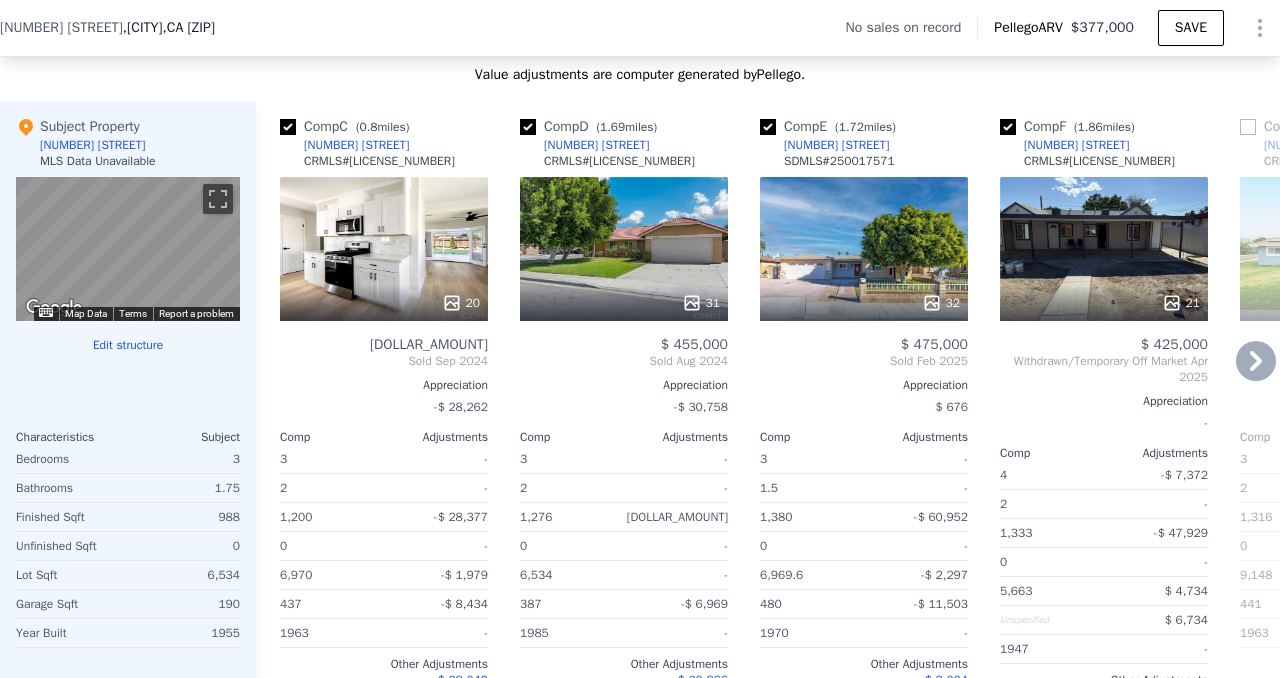 scroll, scrollTop: 1894, scrollLeft: 0, axis: vertical 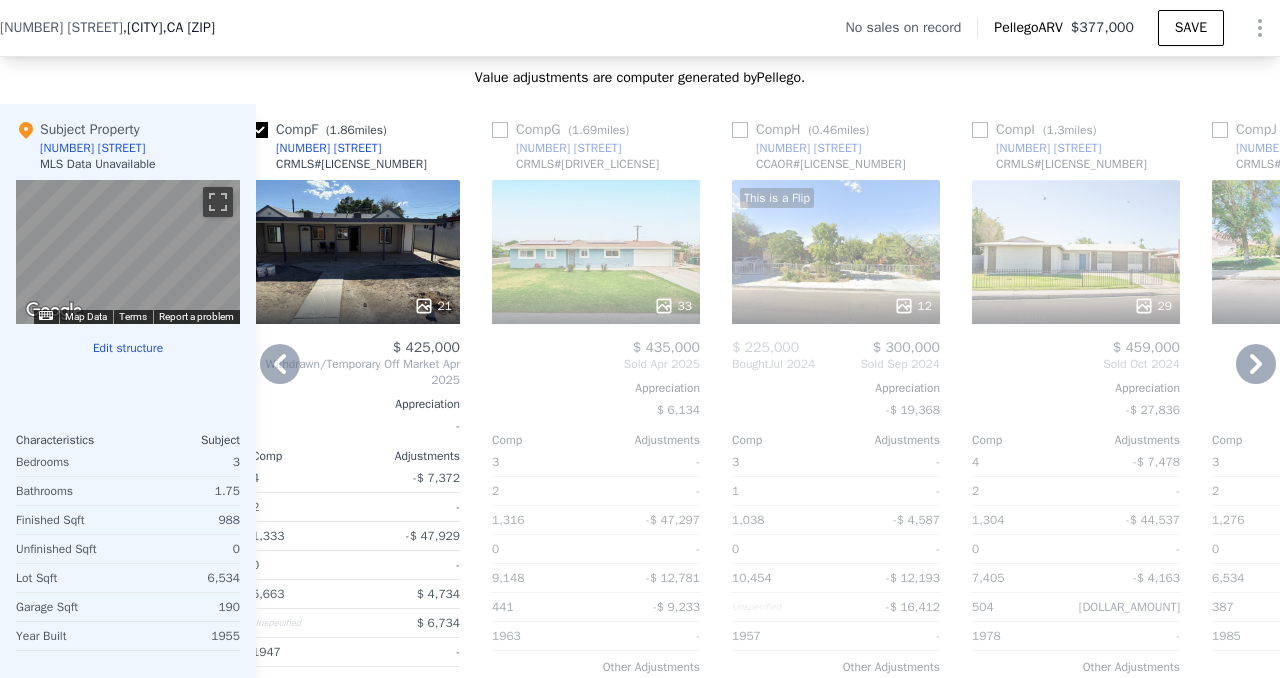 click at bounding box center [740, 130] 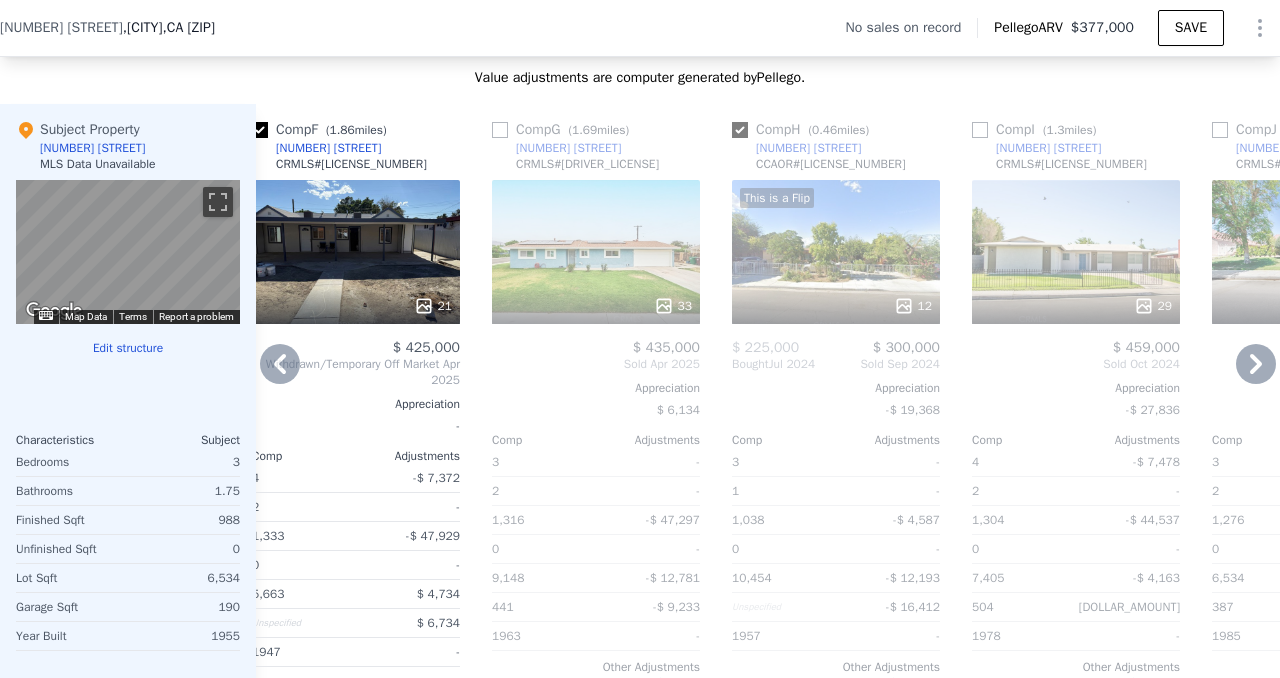 checkbox on "true" 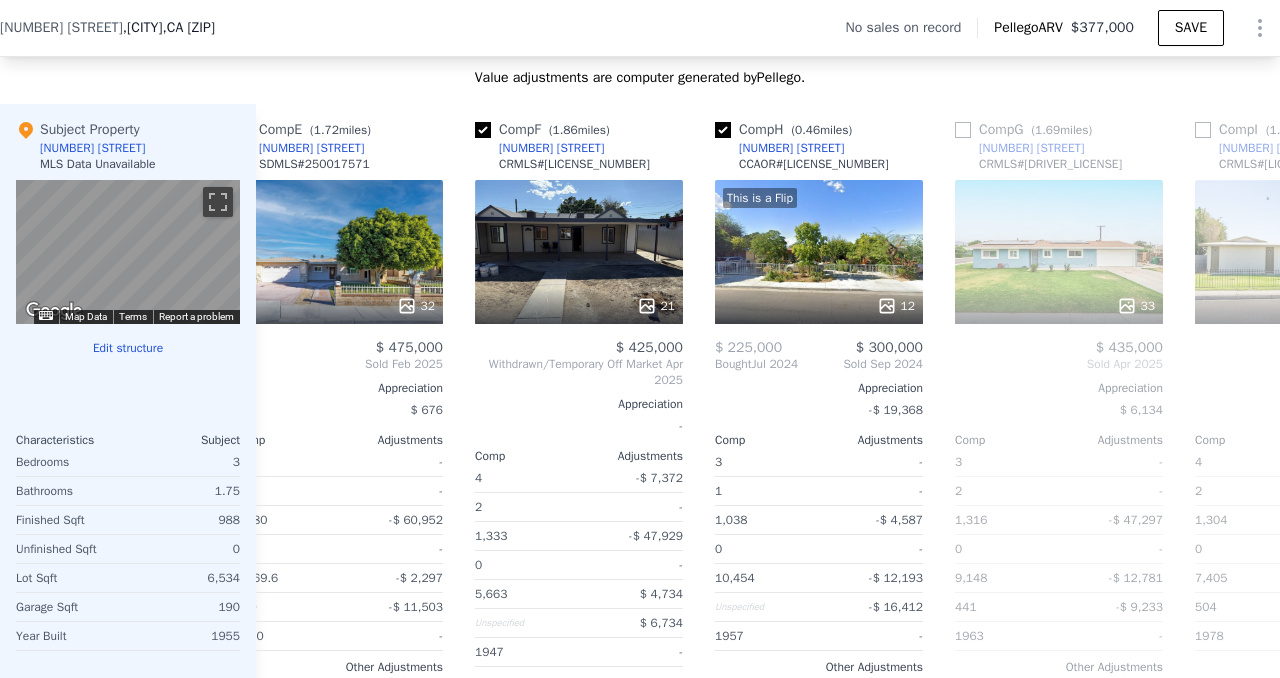 scroll, scrollTop: 0, scrollLeft: 524, axis: horizontal 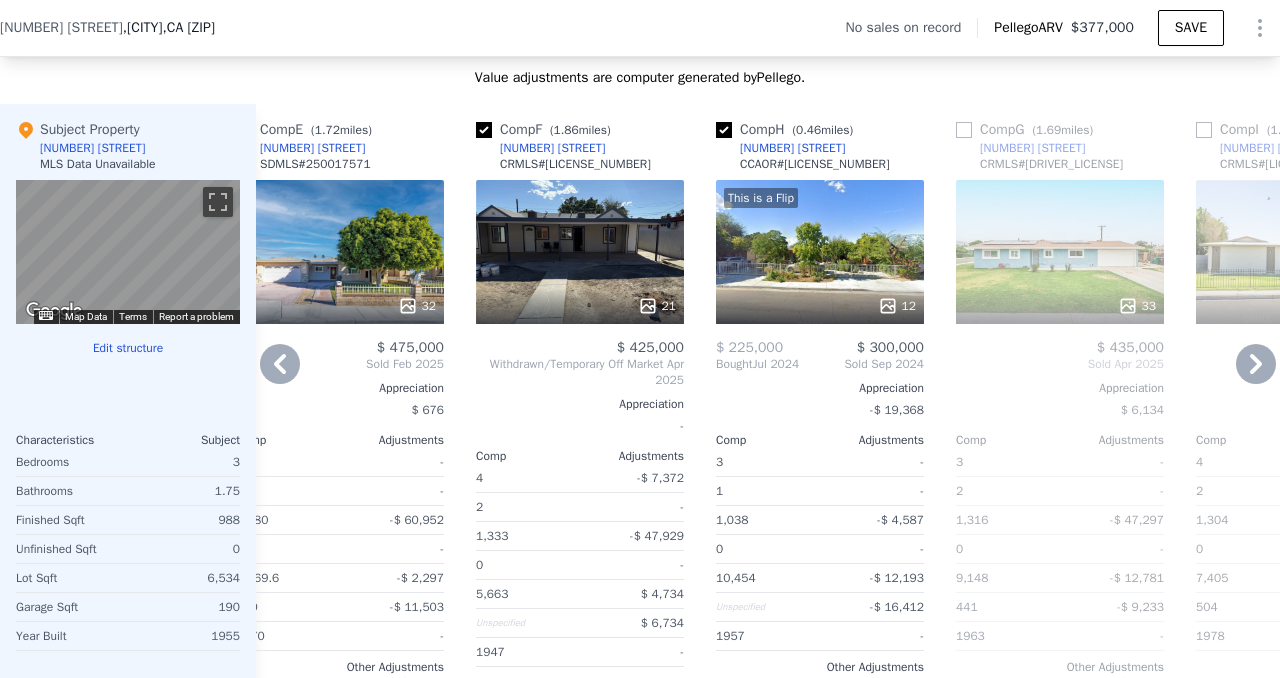 click at bounding box center (484, 130) 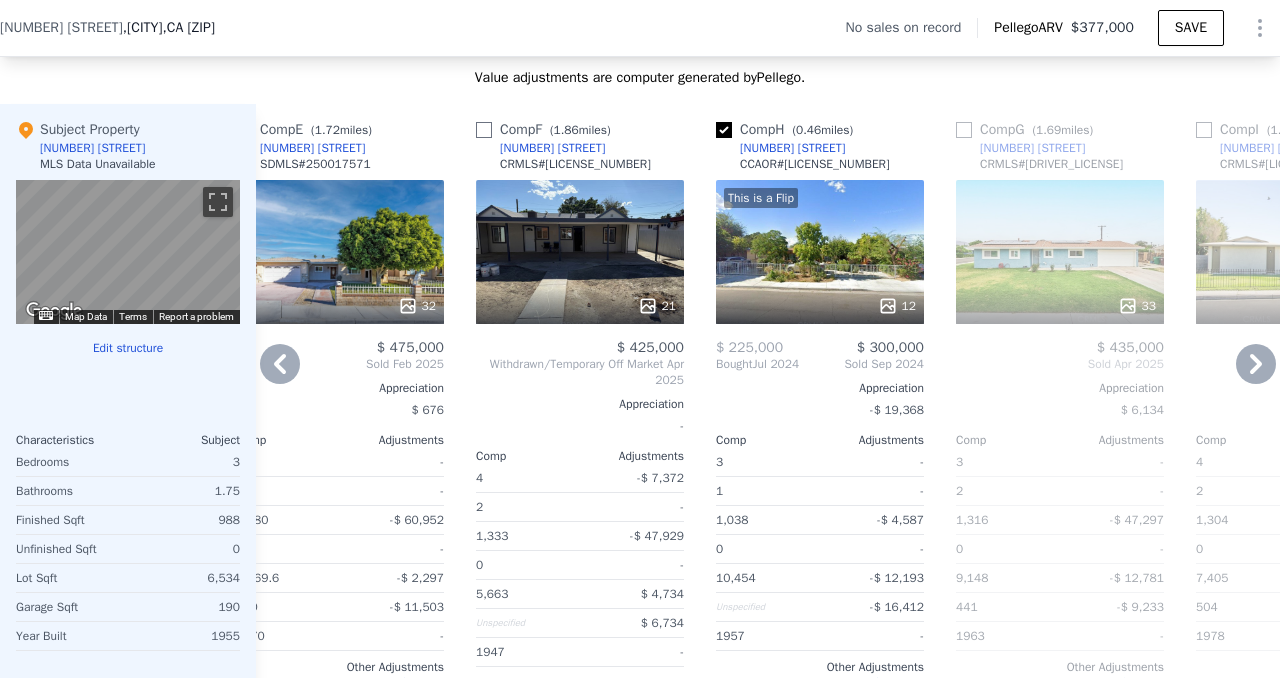 checkbox on "false" 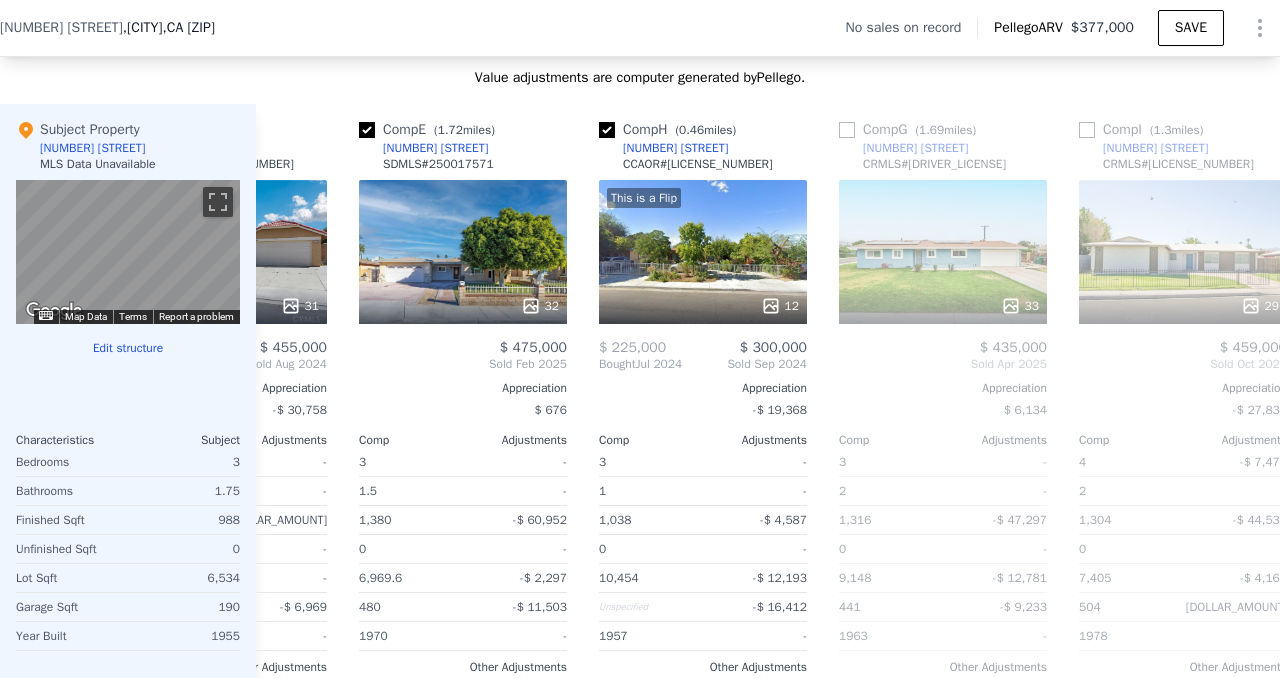 scroll, scrollTop: 0, scrollLeft: 385, axis: horizontal 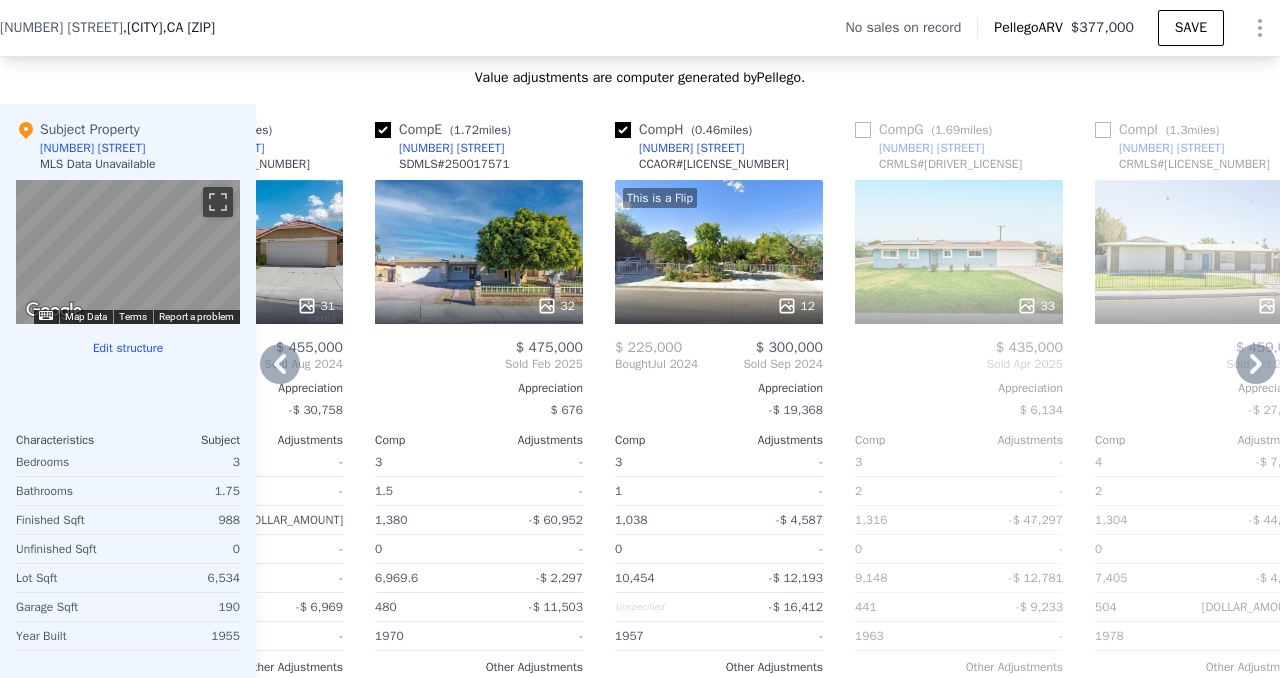 click at bounding box center (383, 130) 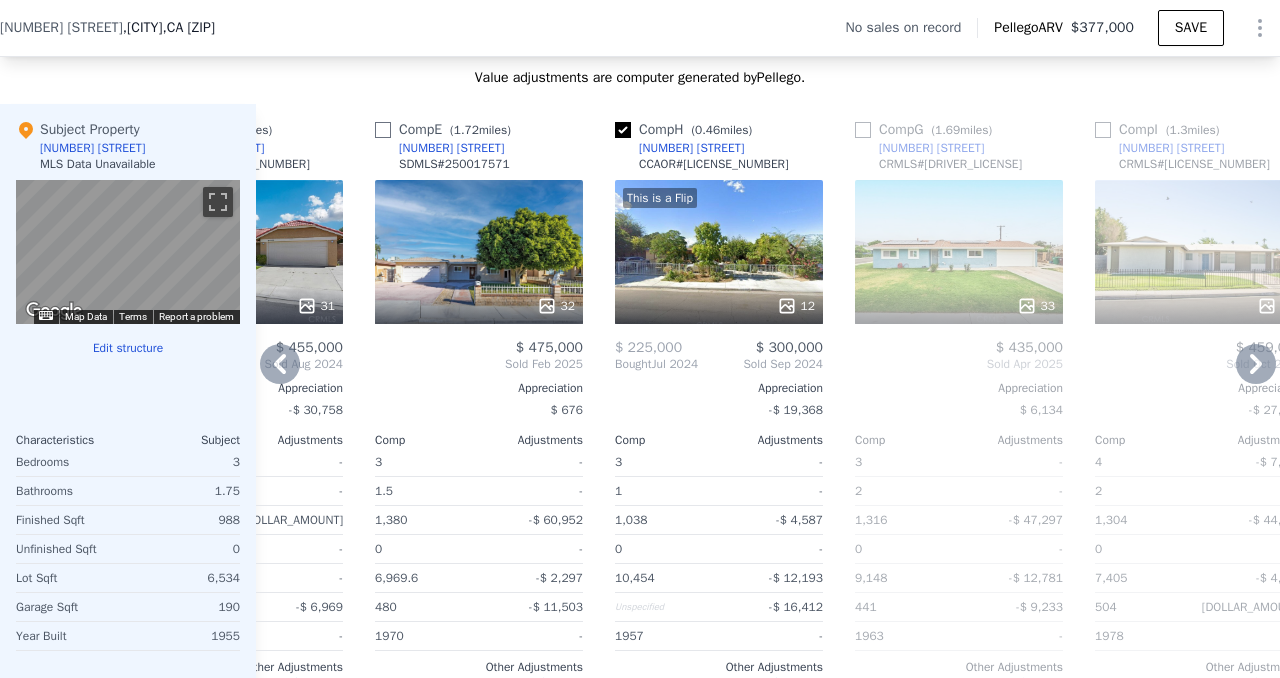 checkbox on "false" 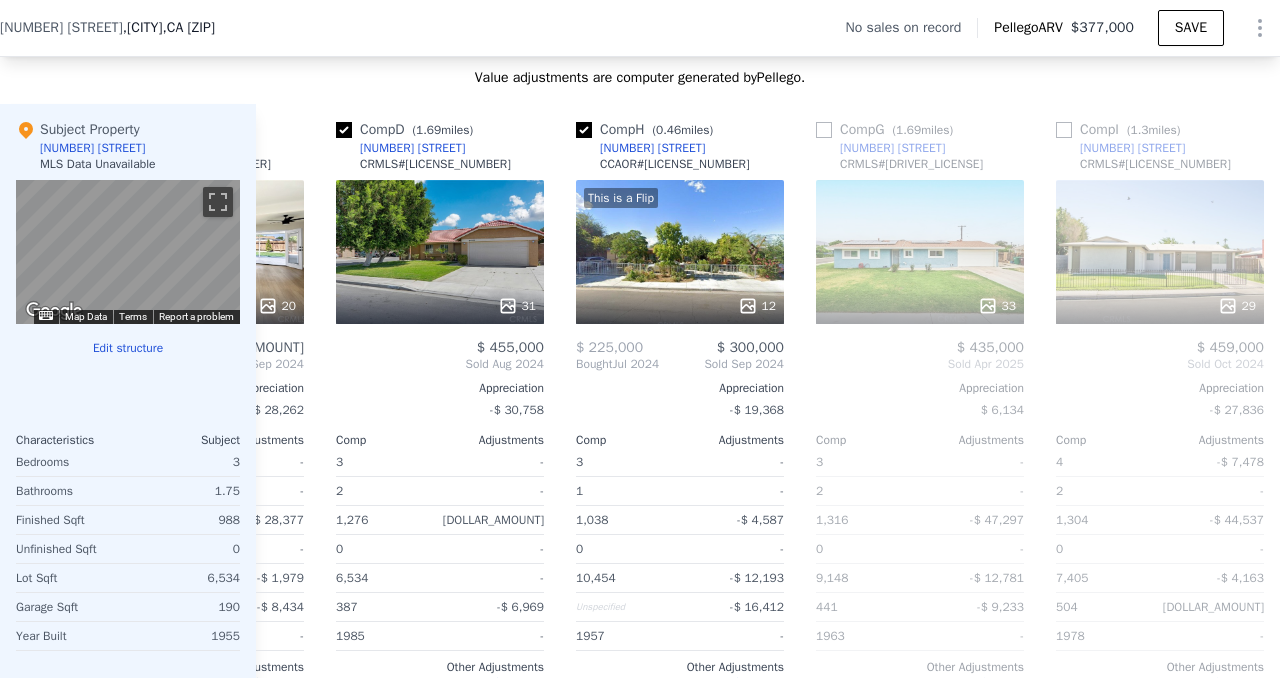 scroll, scrollTop: 0, scrollLeft: 164, axis: horizontal 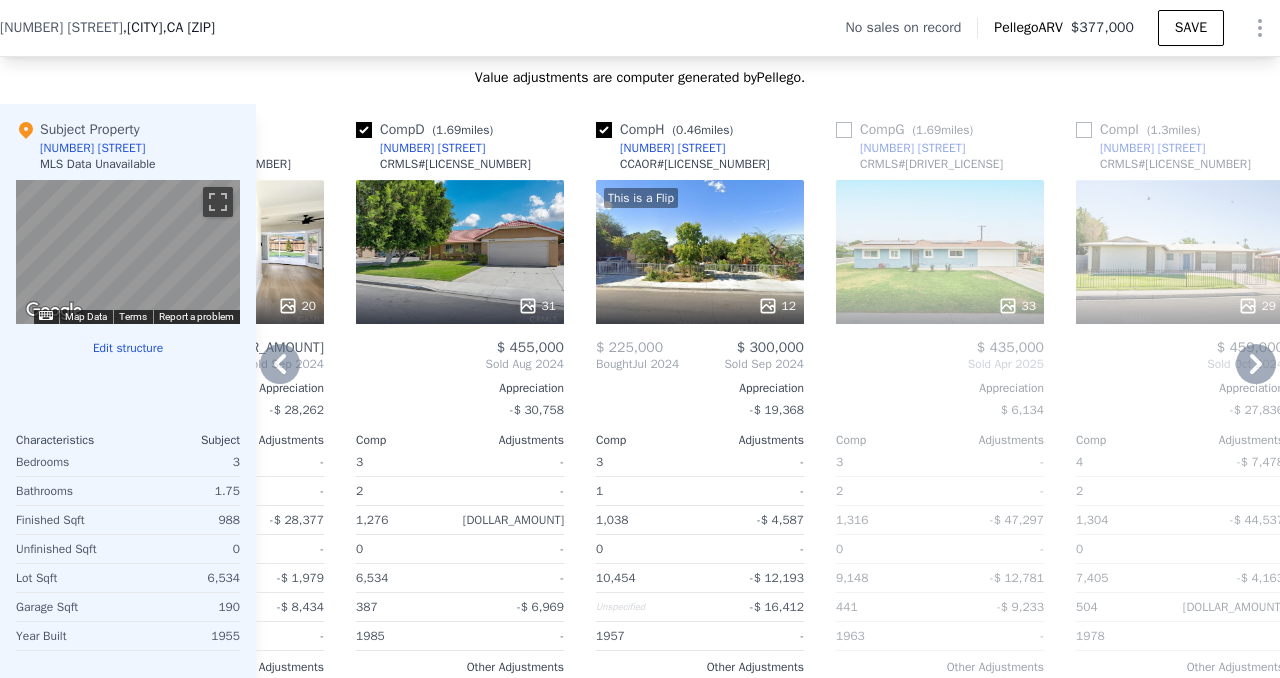 click at bounding box center (364, 130) 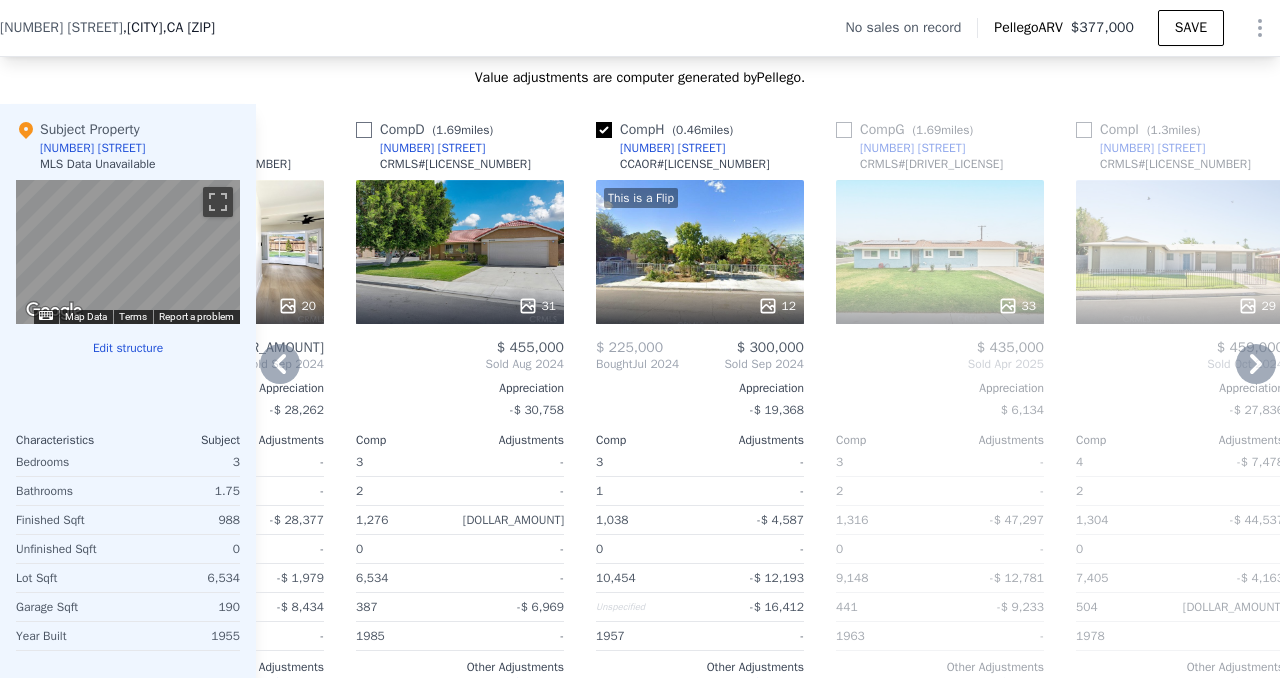 checkbox on "false" 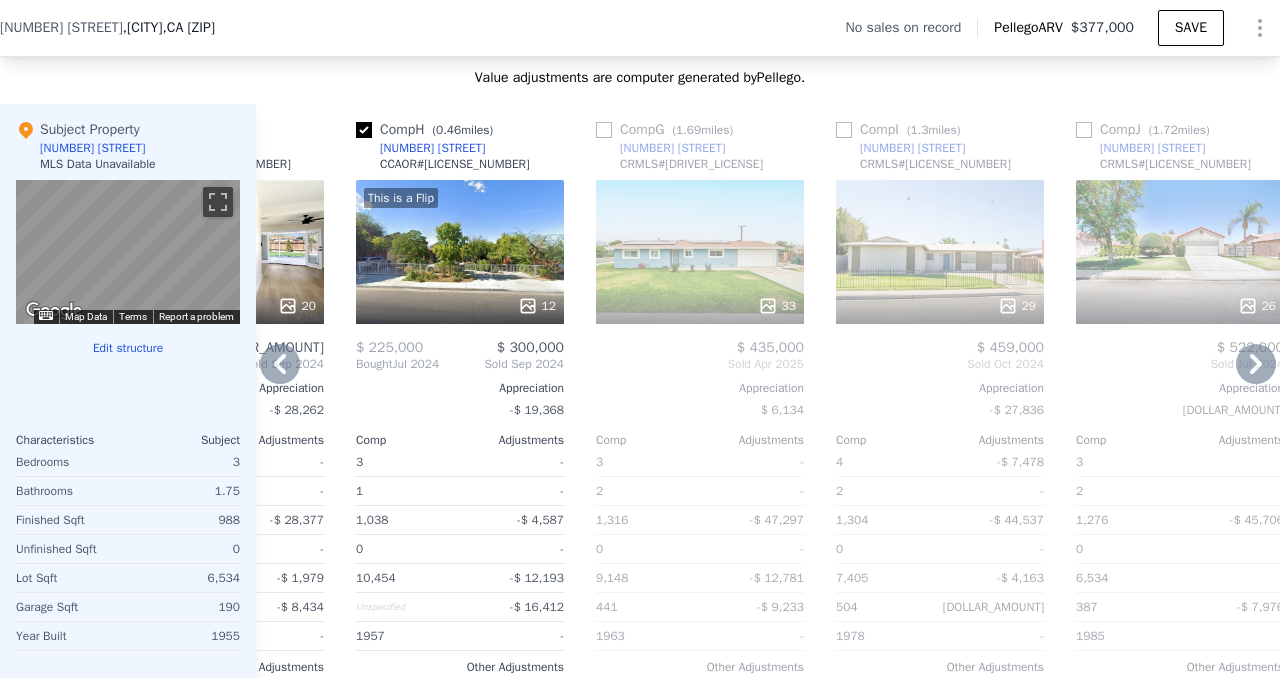scroll, scrollTop: 0, scrollLeft: 0, axis: both 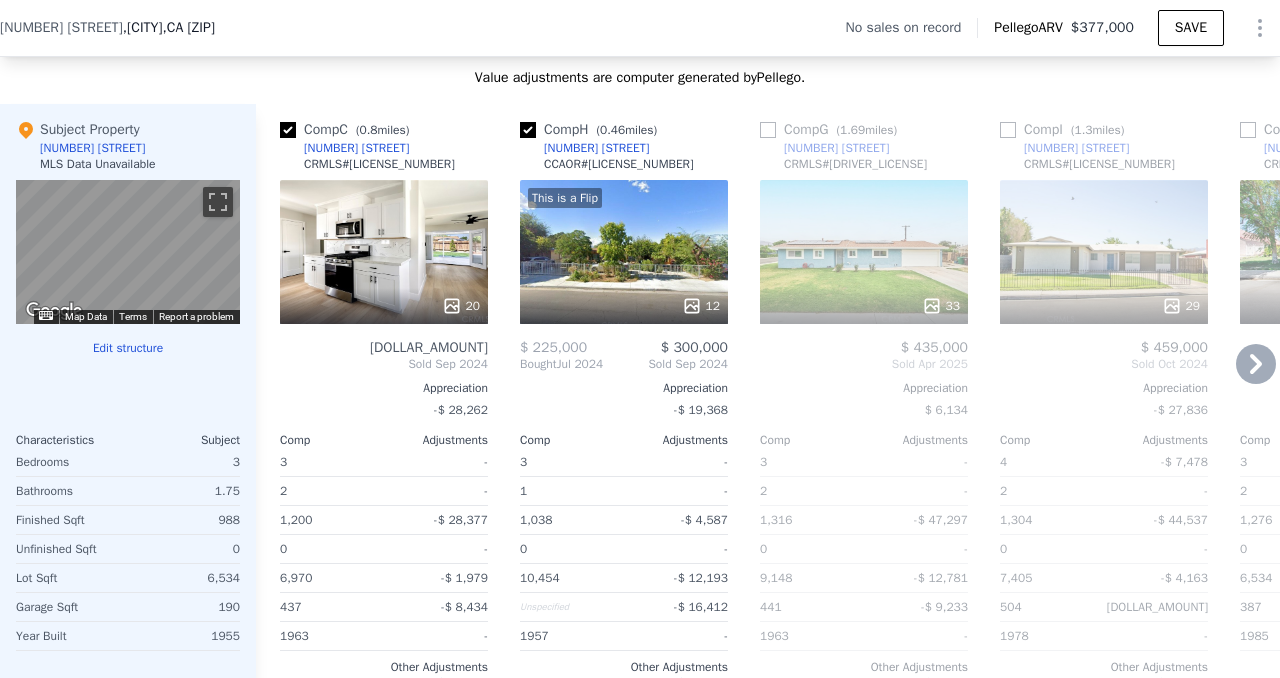 click at bounding box center (288, 130) 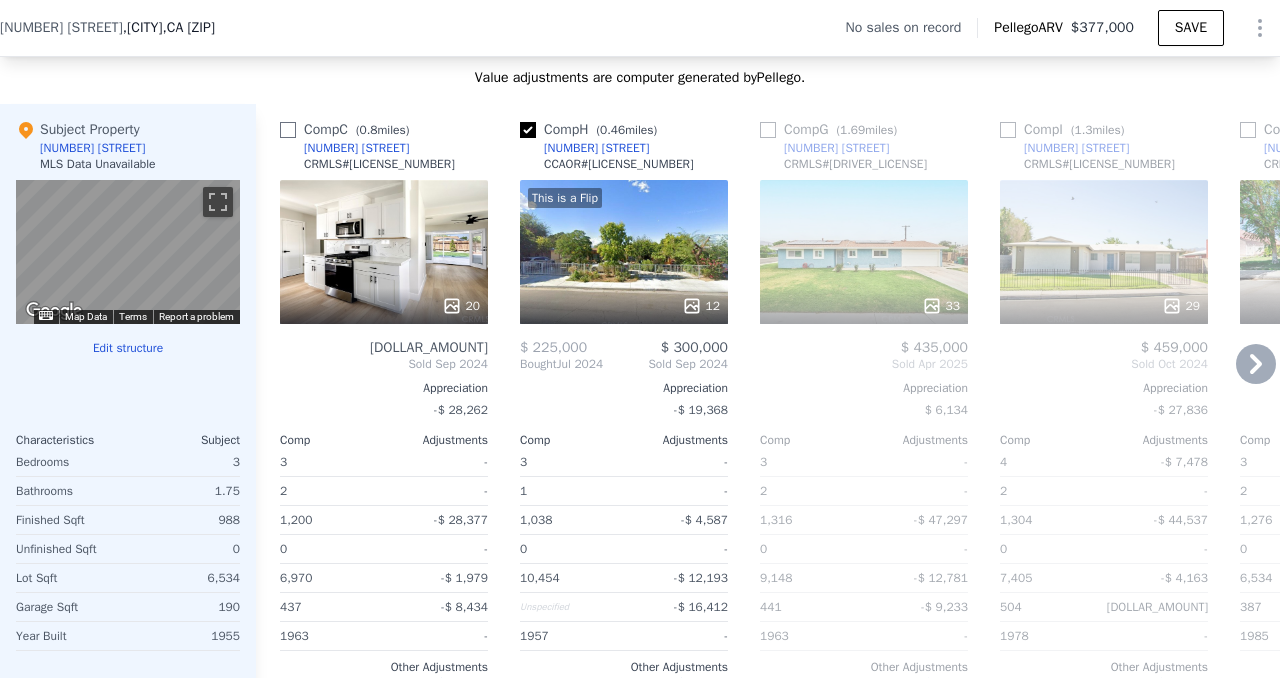 checkbox on "false" 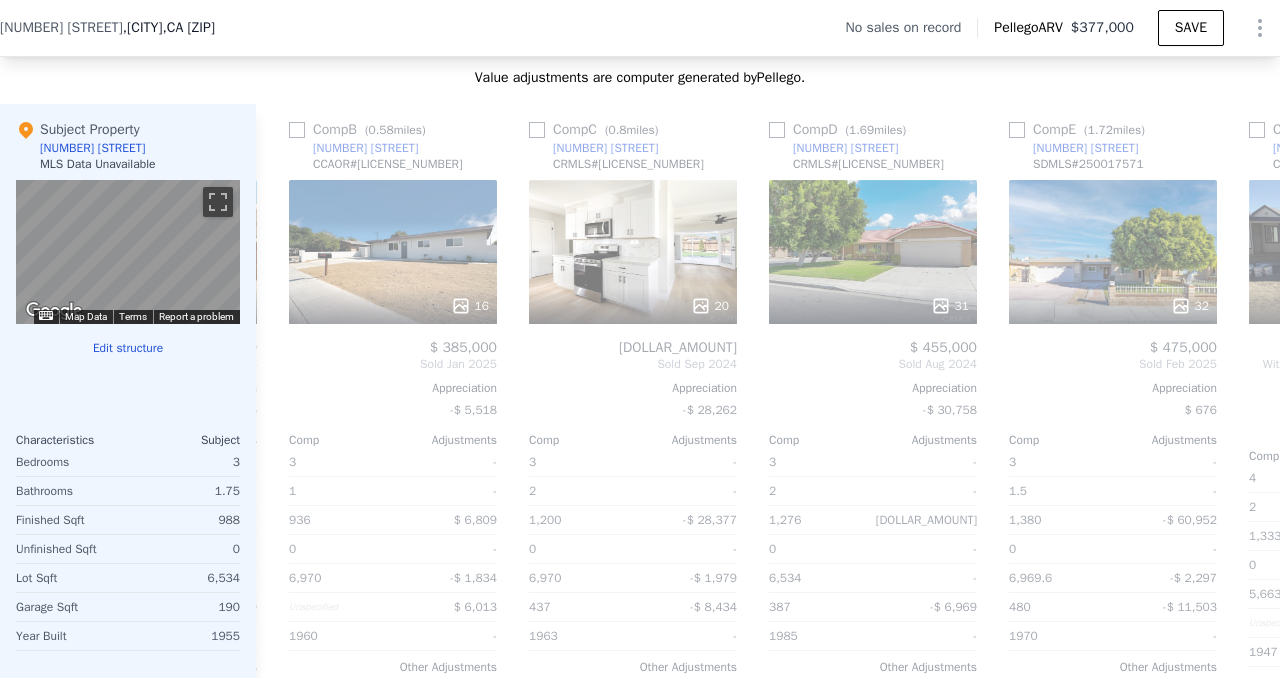 scroll, scrollTop: 0, scrollLeft: 1904, axis: horizontal 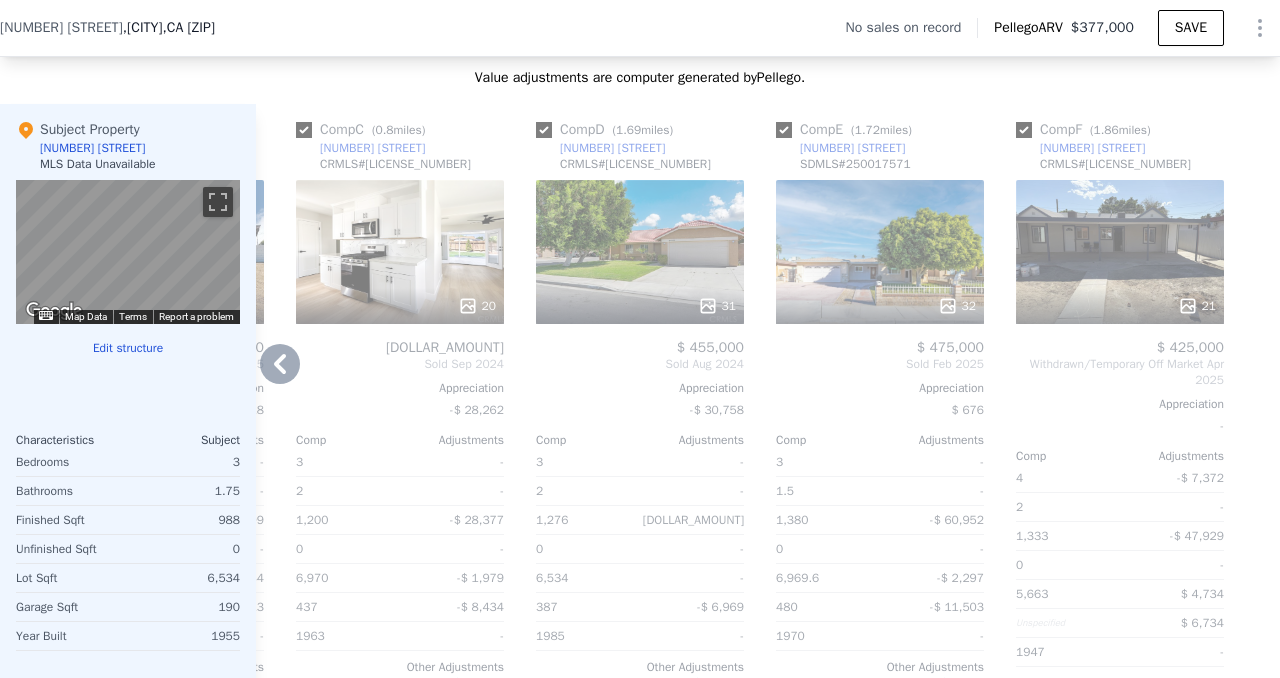 checkbox on "false" 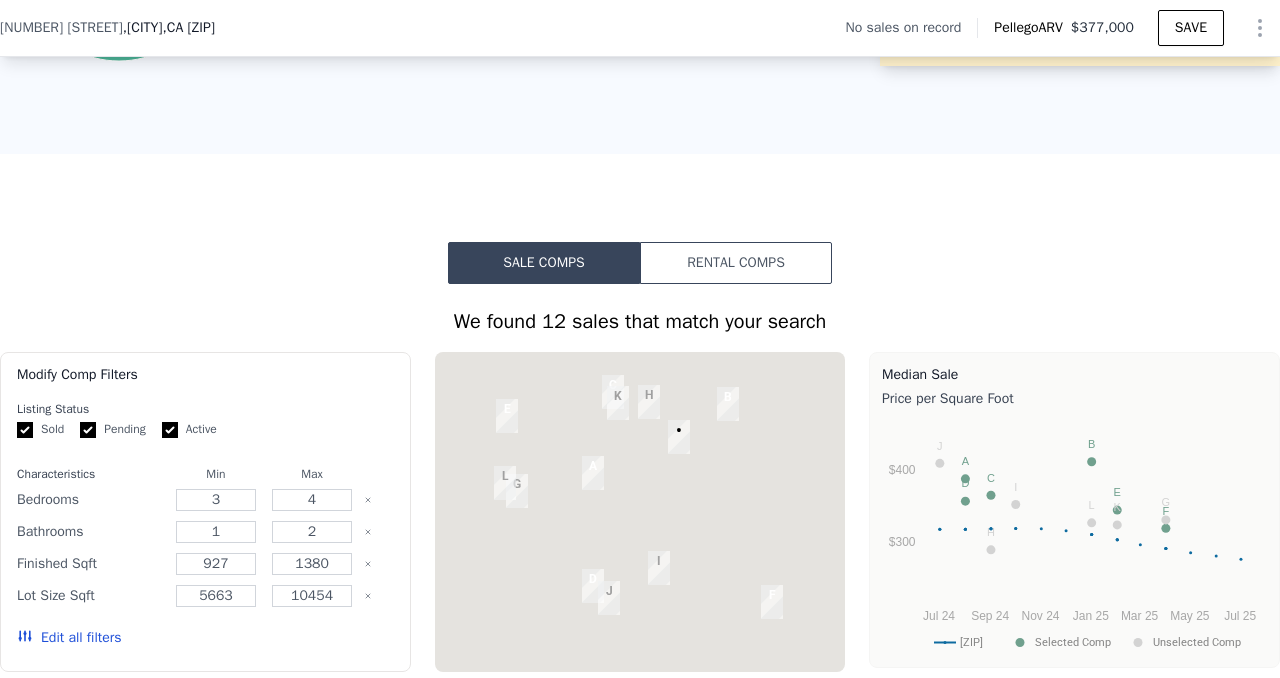 scroll, scrollTop: 1140, scrollLeft: 0, axis: vertical 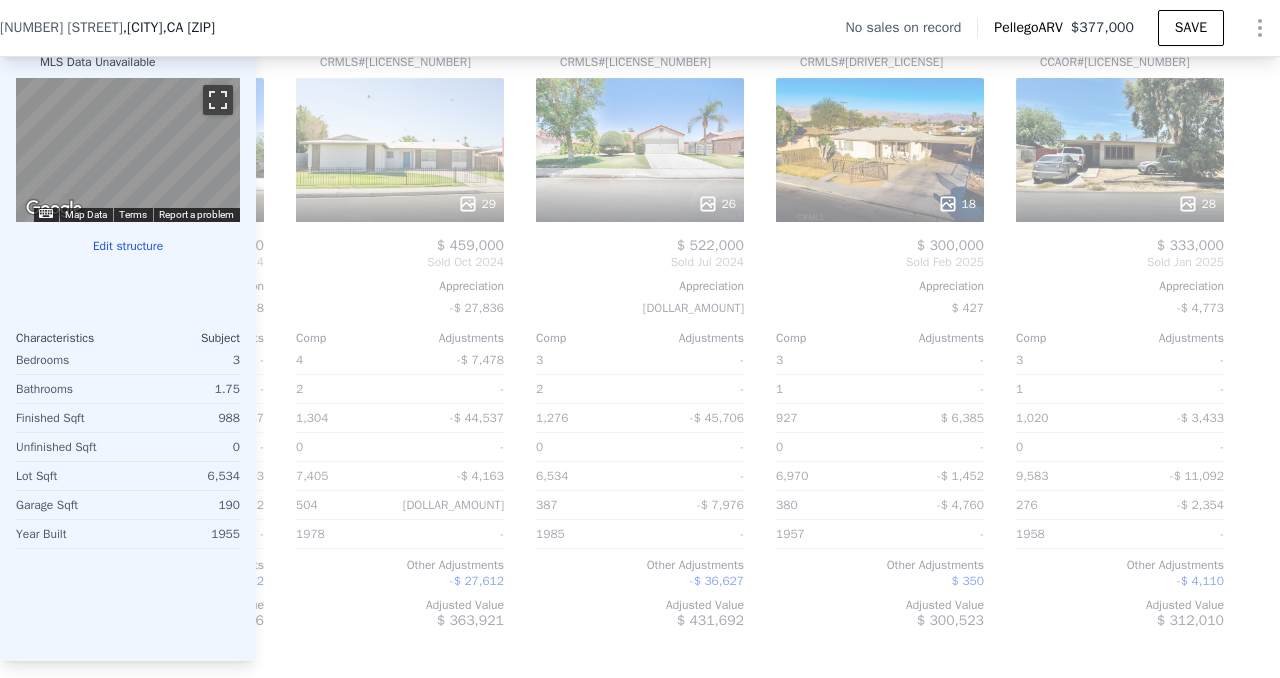 click at bounding box center [218, 100] 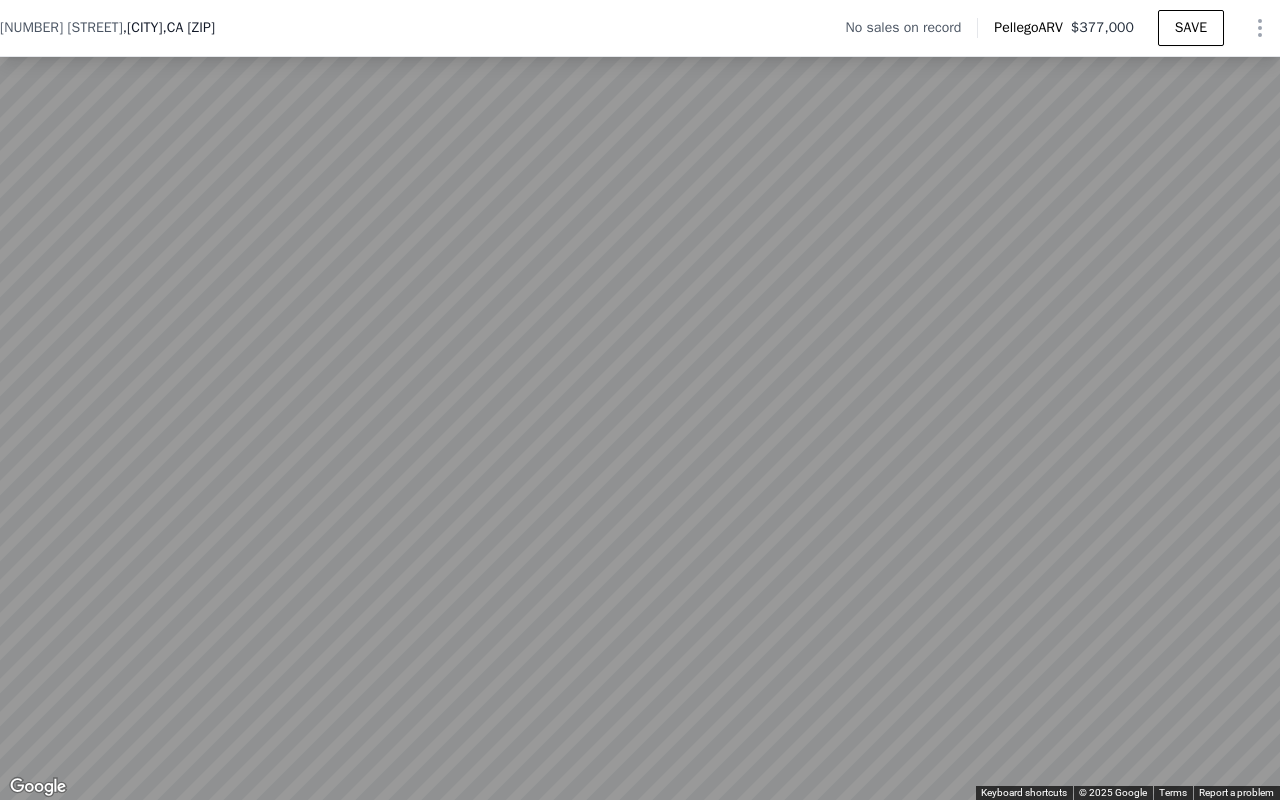 click at bounding box center (1258, 22) 